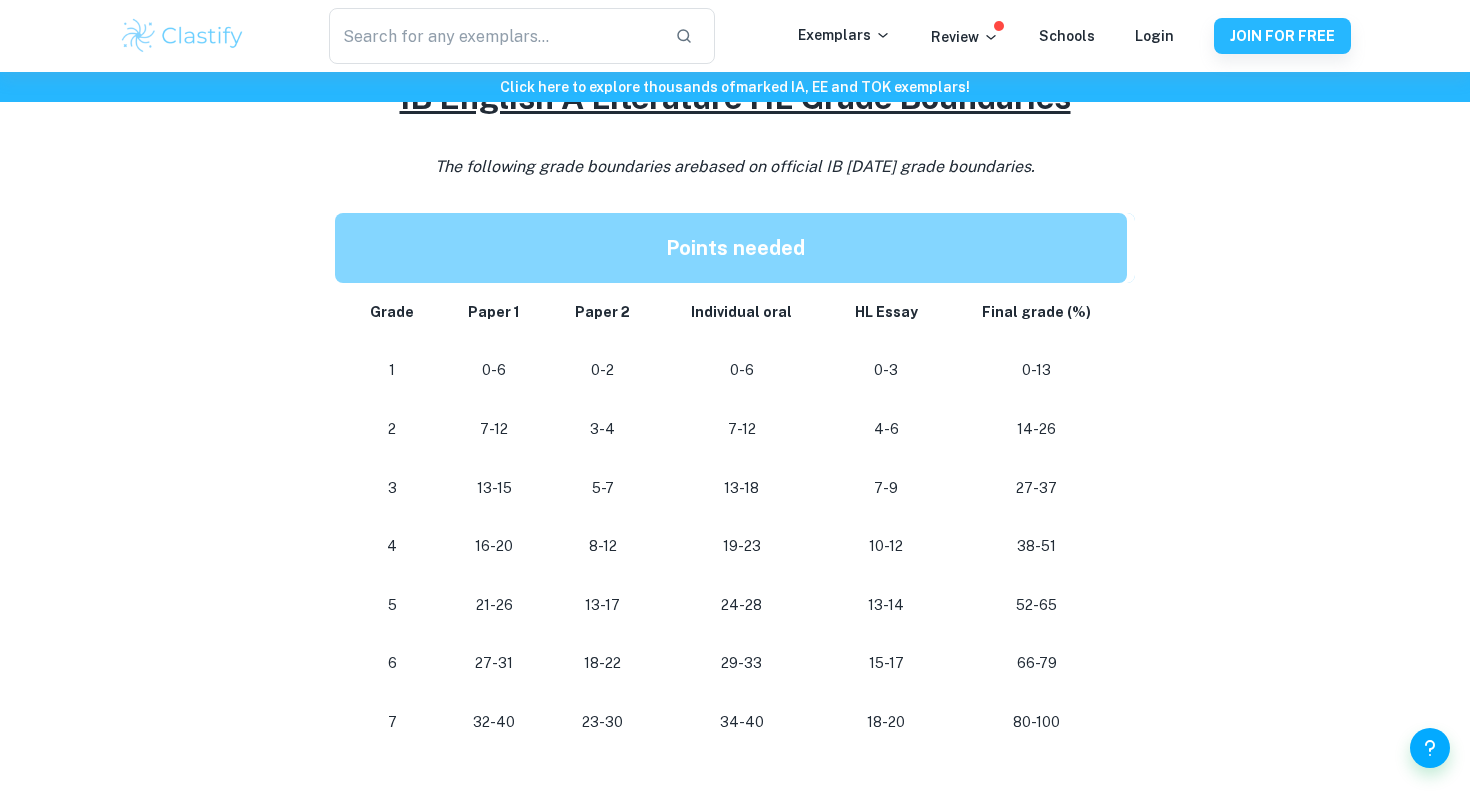 scroll, scrollTop: 964, scrollLeft: 0, axis: vertical 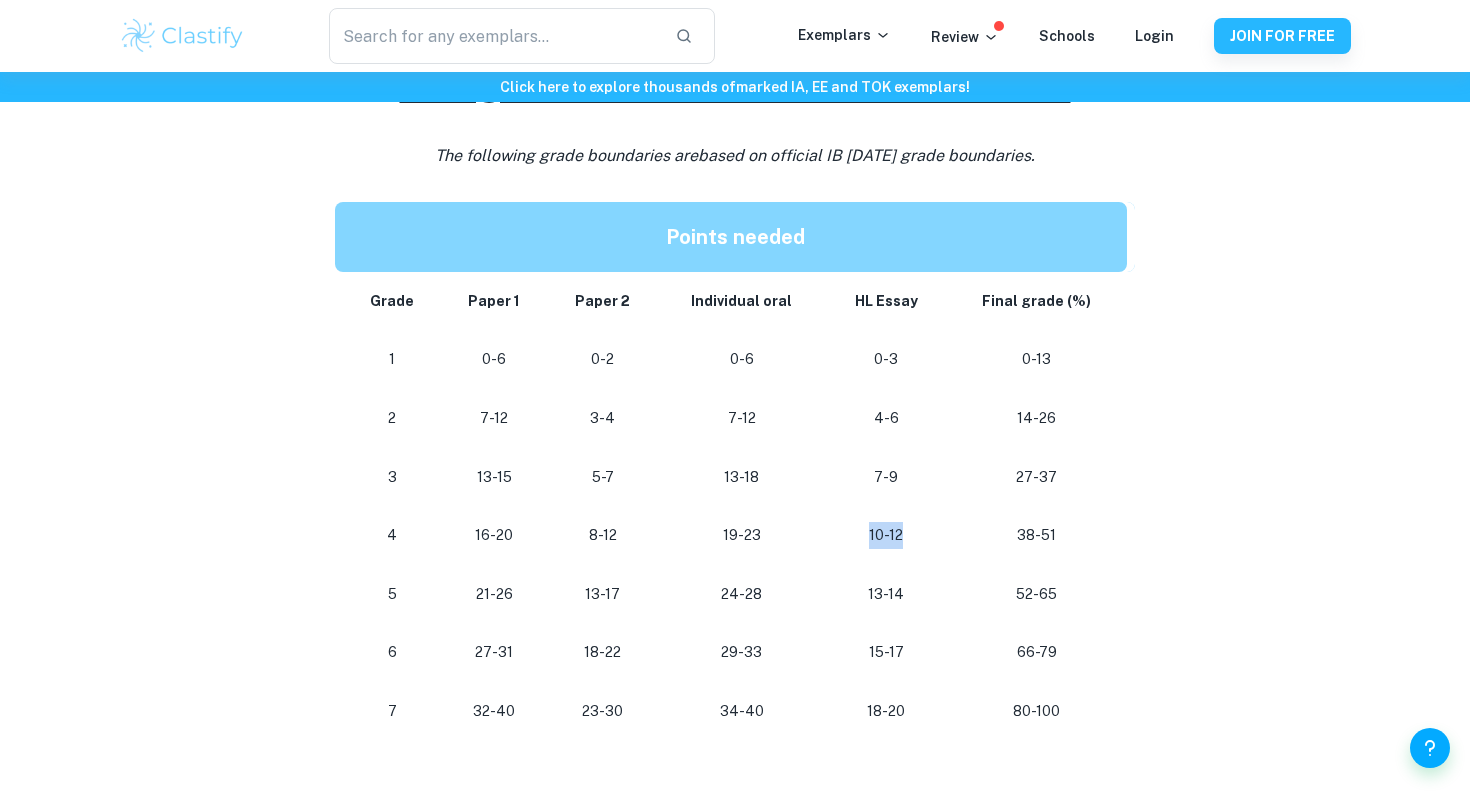 drag, startPoint x: 914, startPoint y: 539, endPoint x: 853, endPoint y: 539, distance: 61 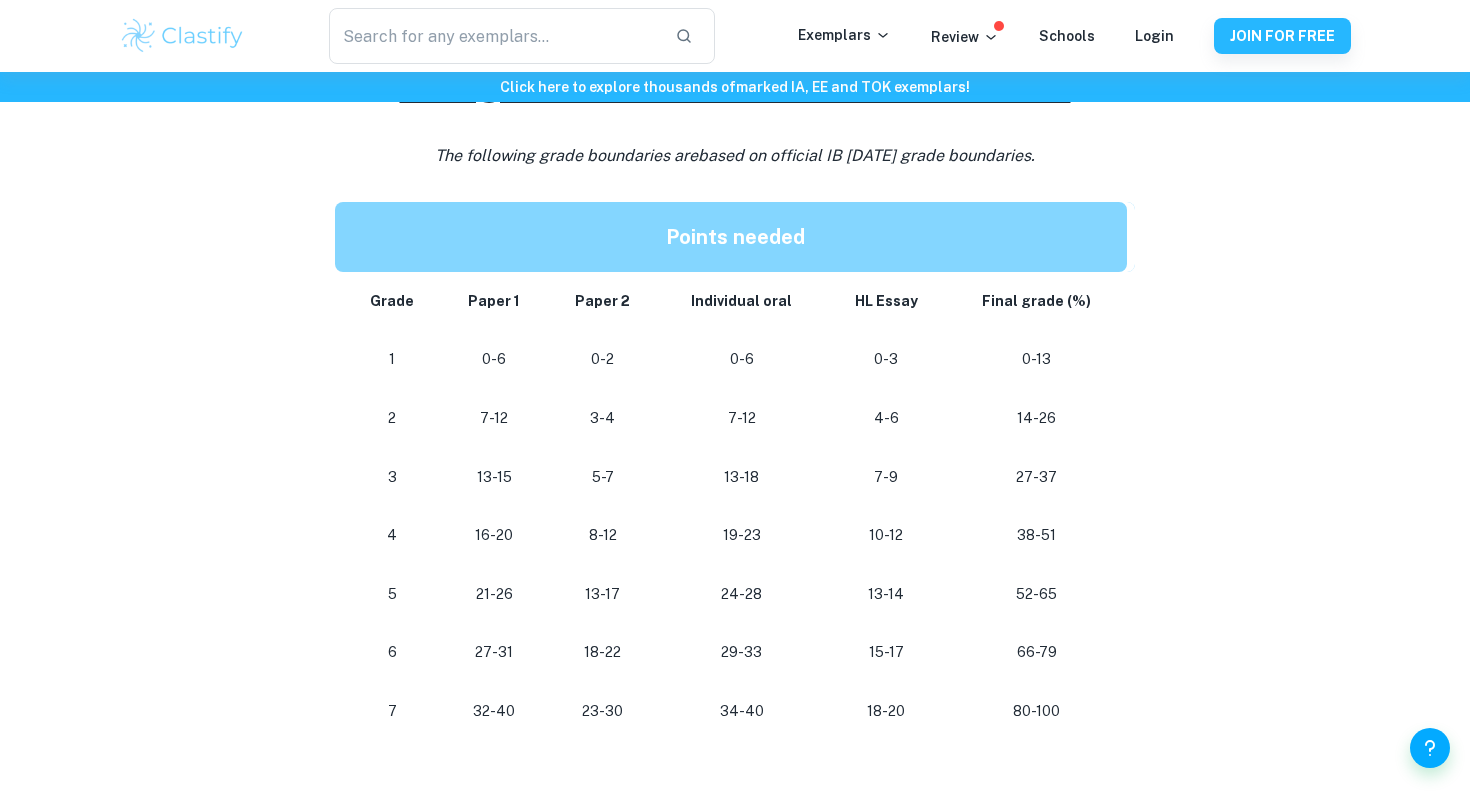 click on "10-12" at bounding box center (886, 535) 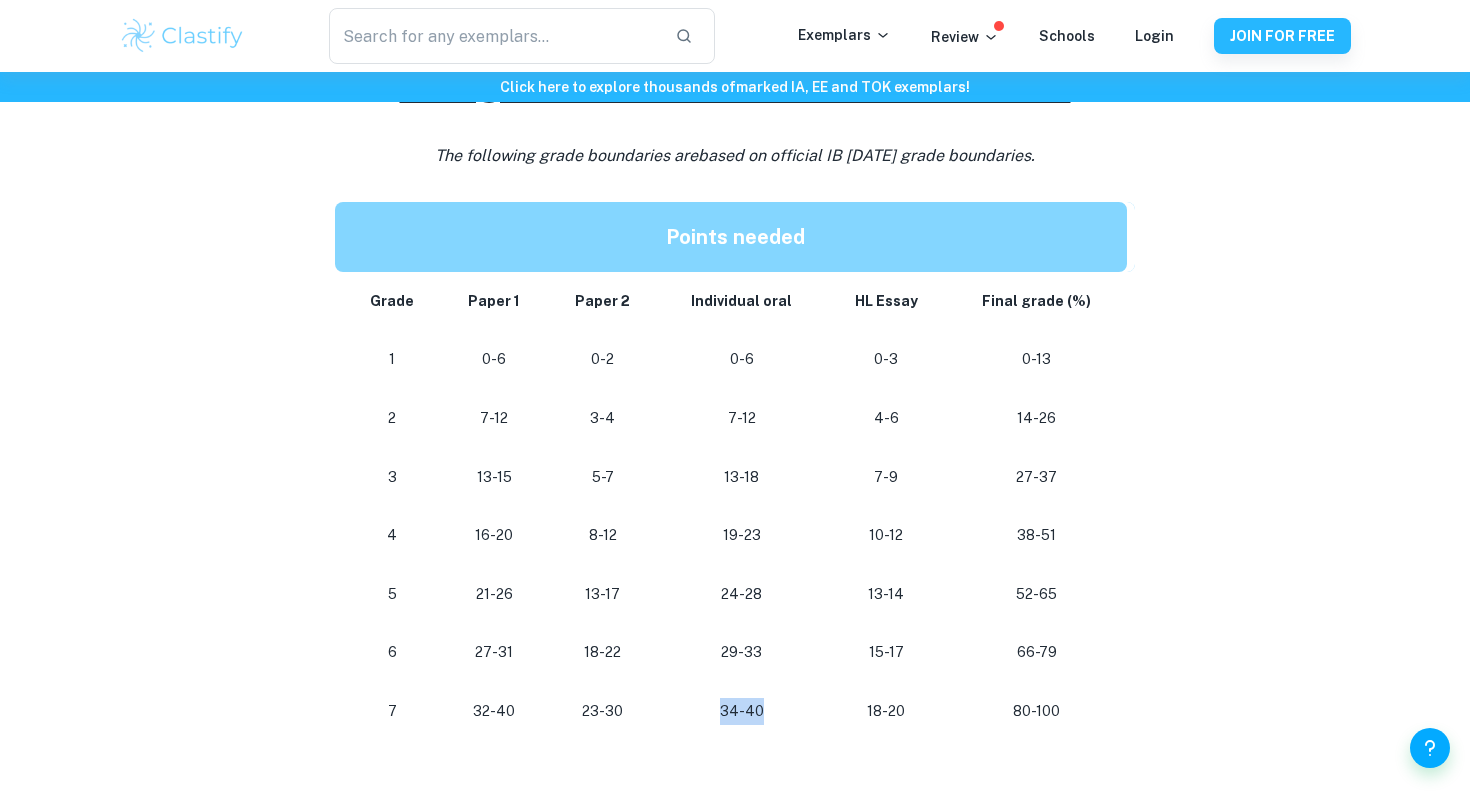 drag, startPoint x: 773, startPoint y: 711, endPoint x: 697, endPoint y: 711, distance: 76 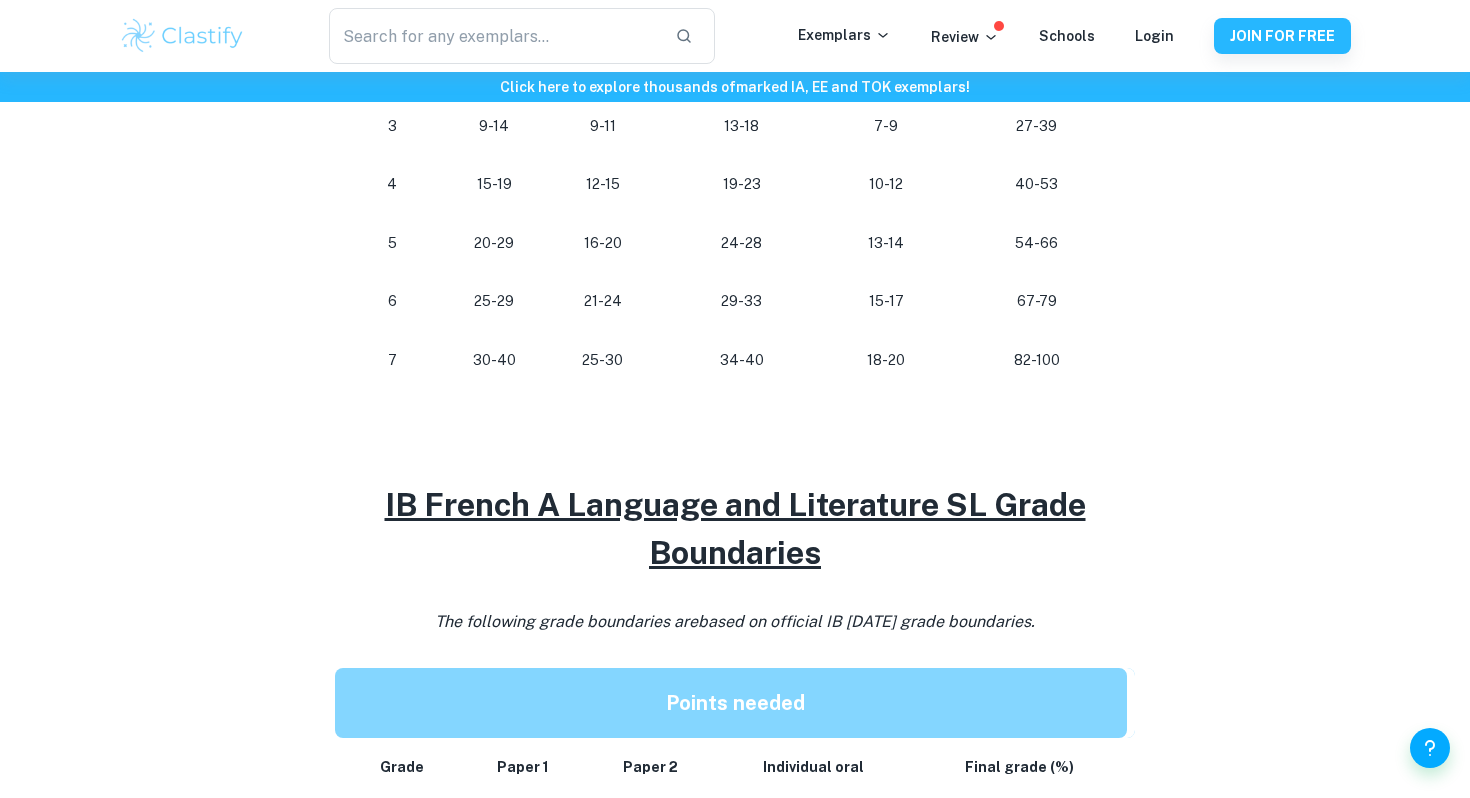 scroll, scrollTop: 1669, scrollLeft: 0, axis: vertical 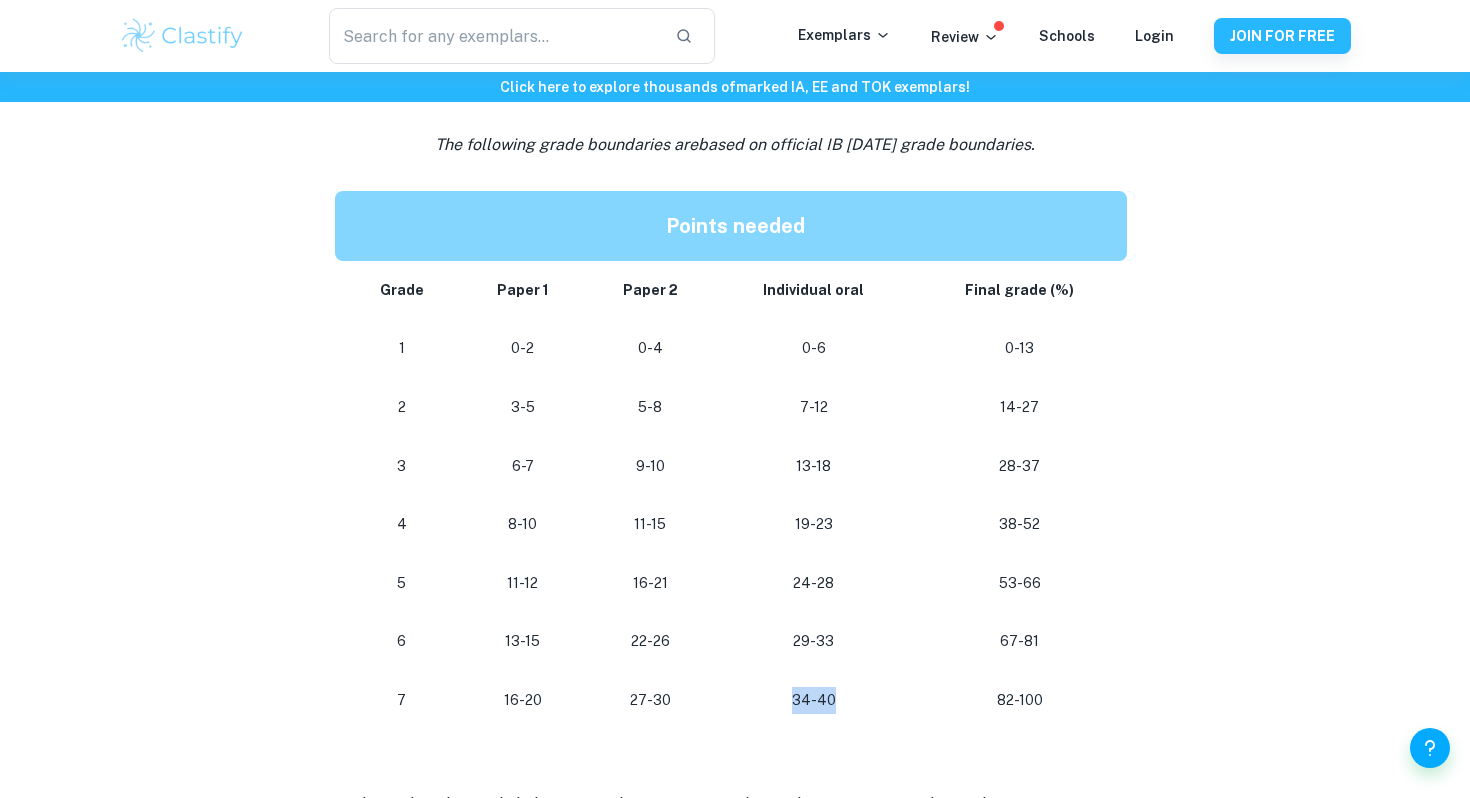 drag, startPoint x: 841, startPoint y: 699, endPoint x: 766, endPoint y: 696, distance: 75.059975 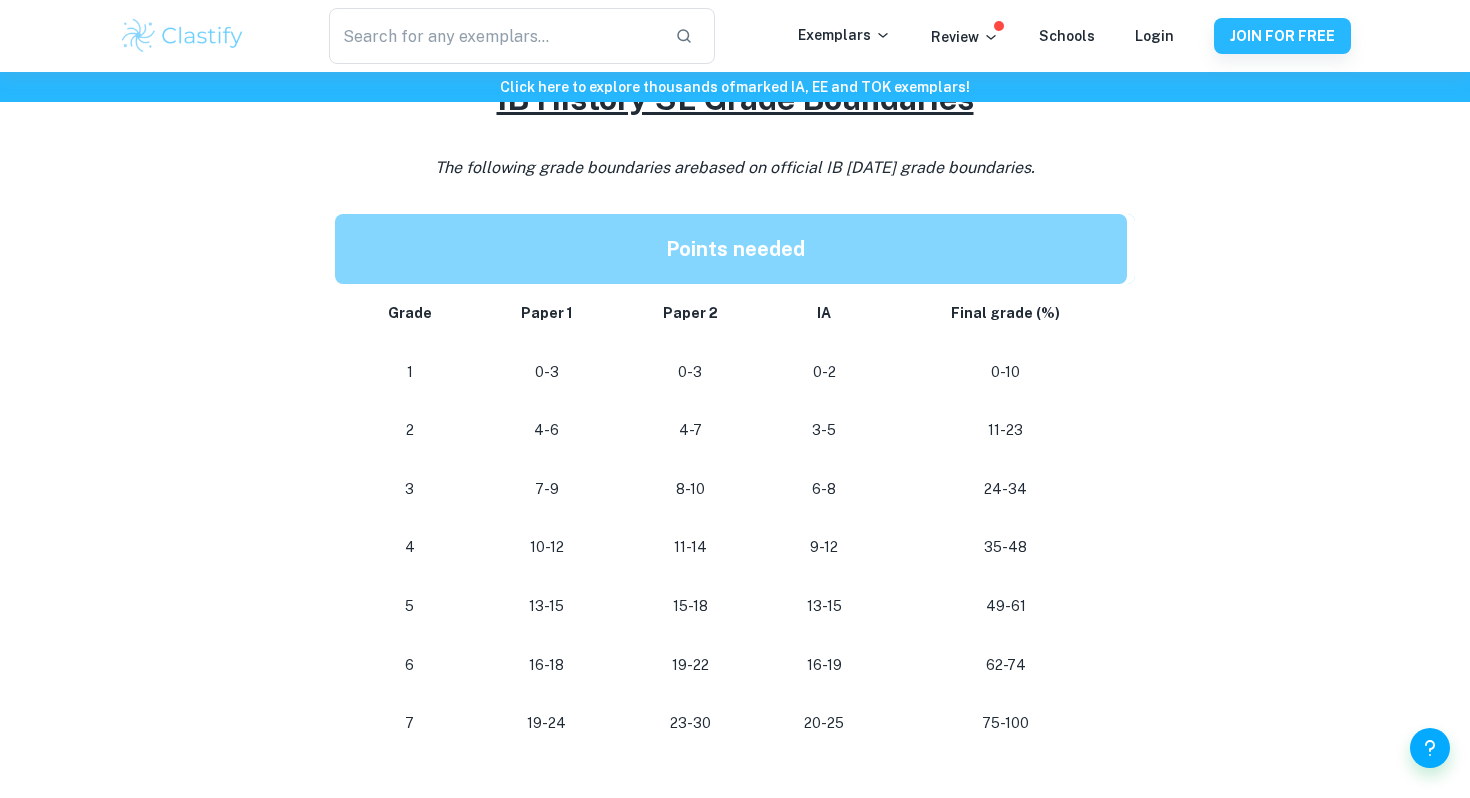 scroll, scrollTop: 1706, scrollLeft: 0, axis: vertical 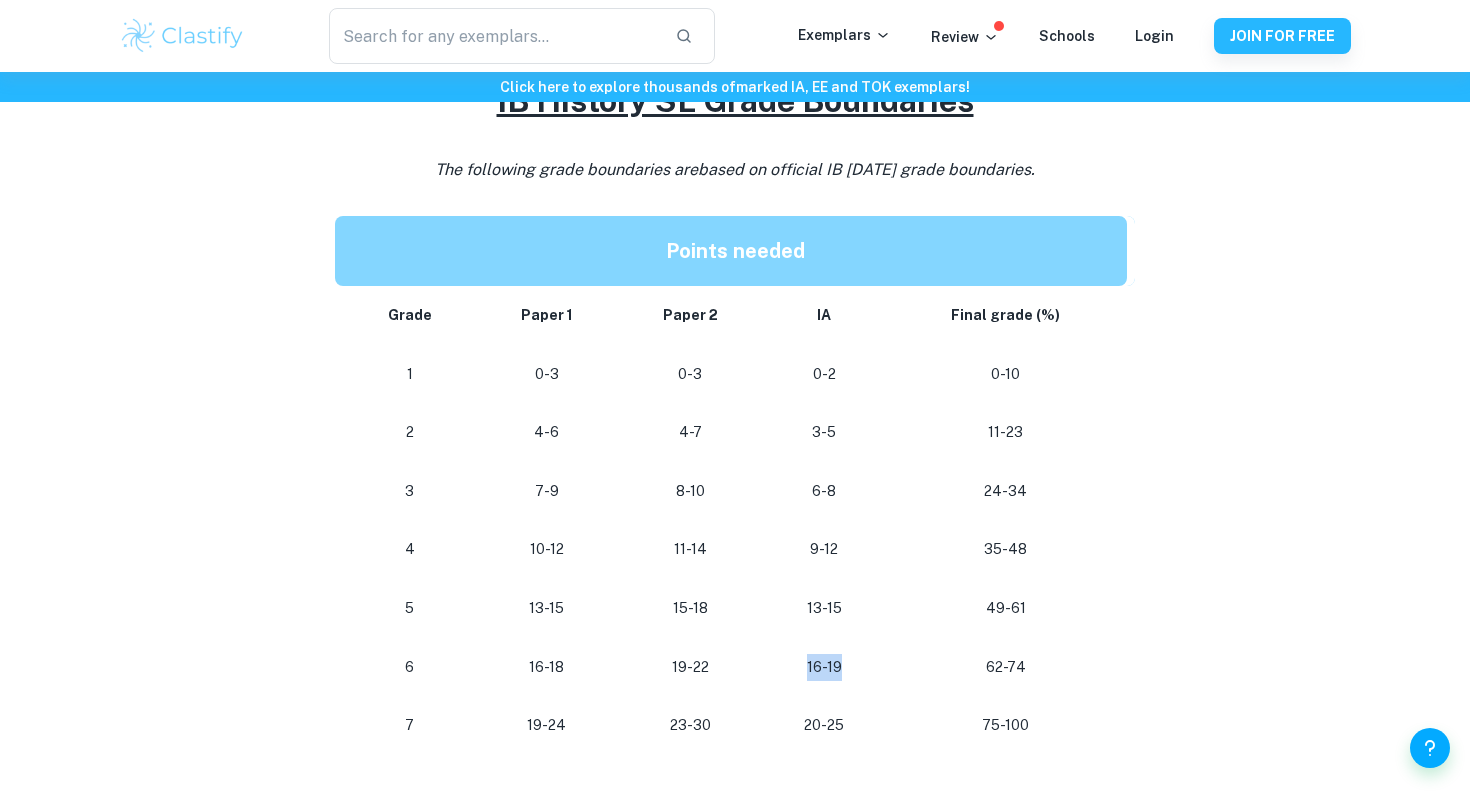 drag, startPoint x: 845, startPoint y: 663, endPoint x: 759, endPoint y: 669, distance: 86.209045 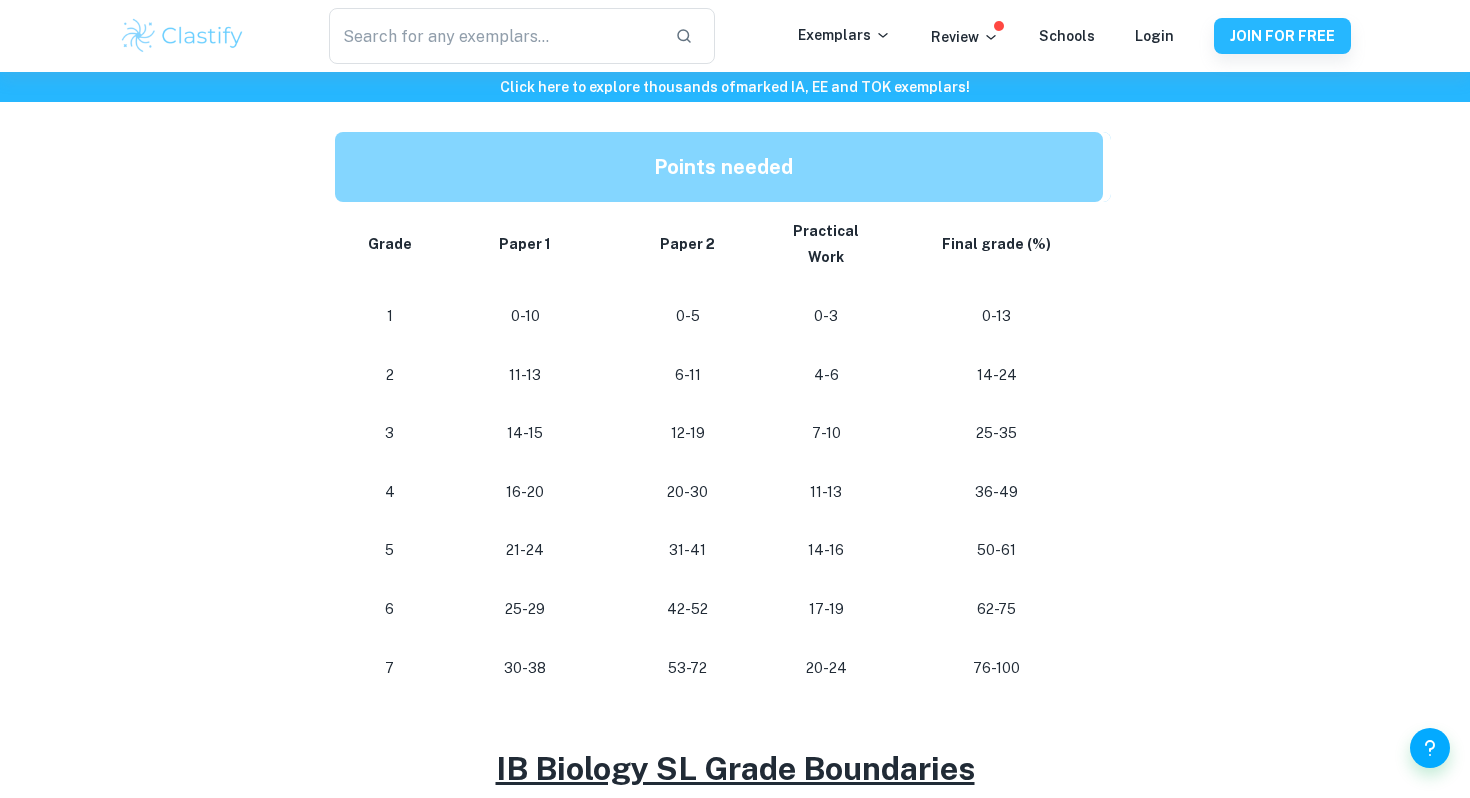 scroll, scrollTop: 1037, scrollLeft: 0, axis: vertical 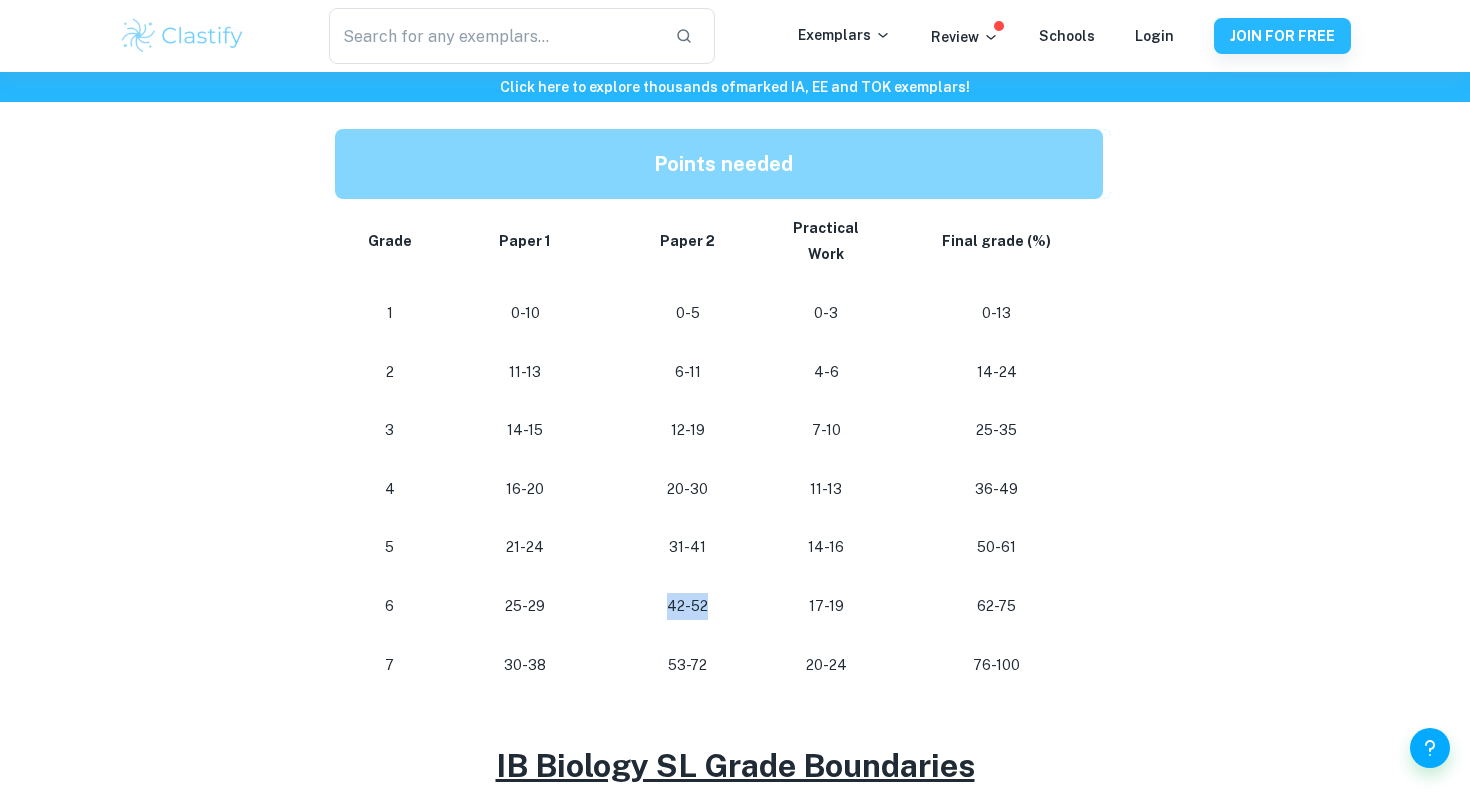 drag, startPoint x: 711, startPoint y: 605, endPoint x: 660, endPoint y: 603, distance: 51.0392 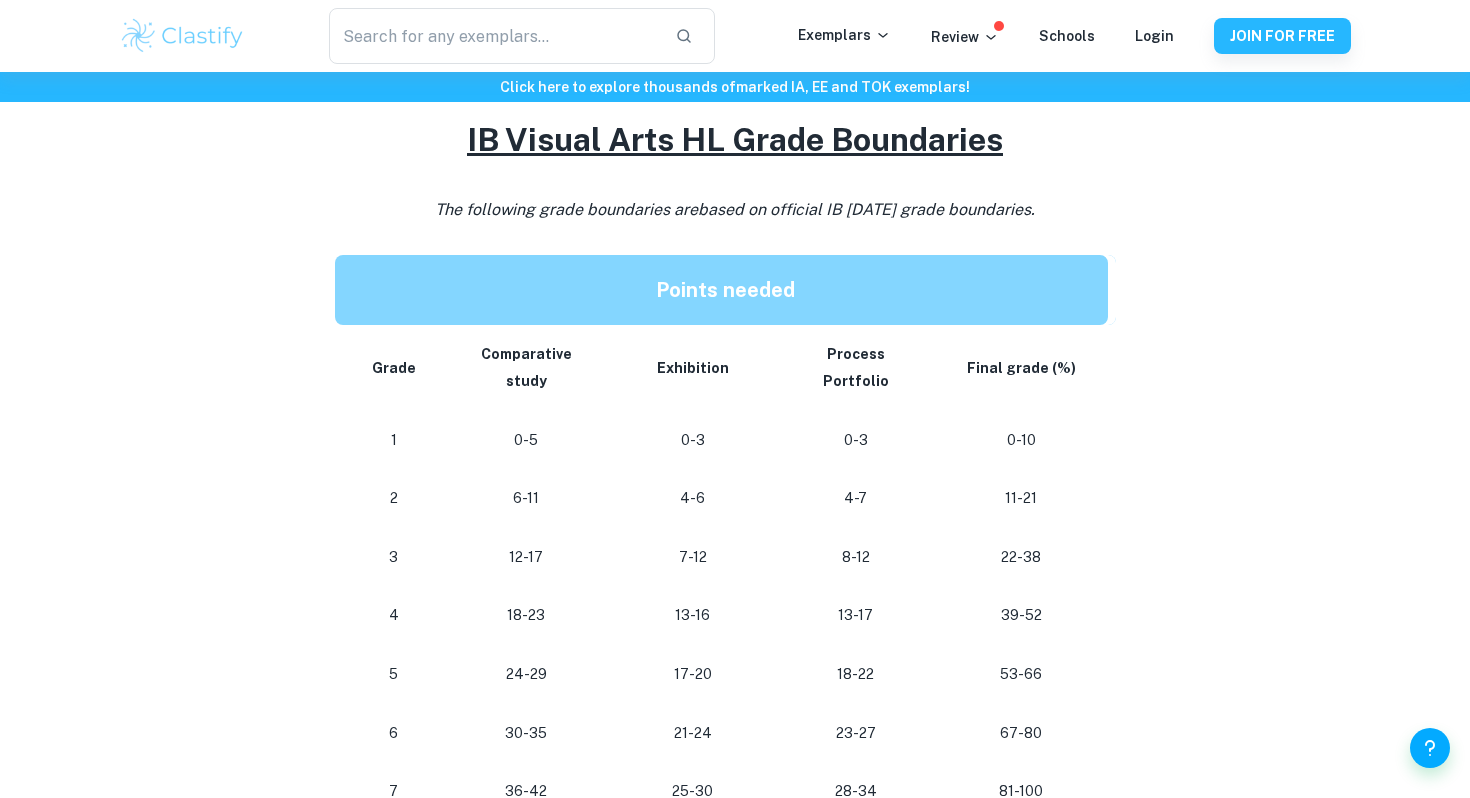 scroll, scrollTop: 882, scrollLeft: 0, axis: vertical 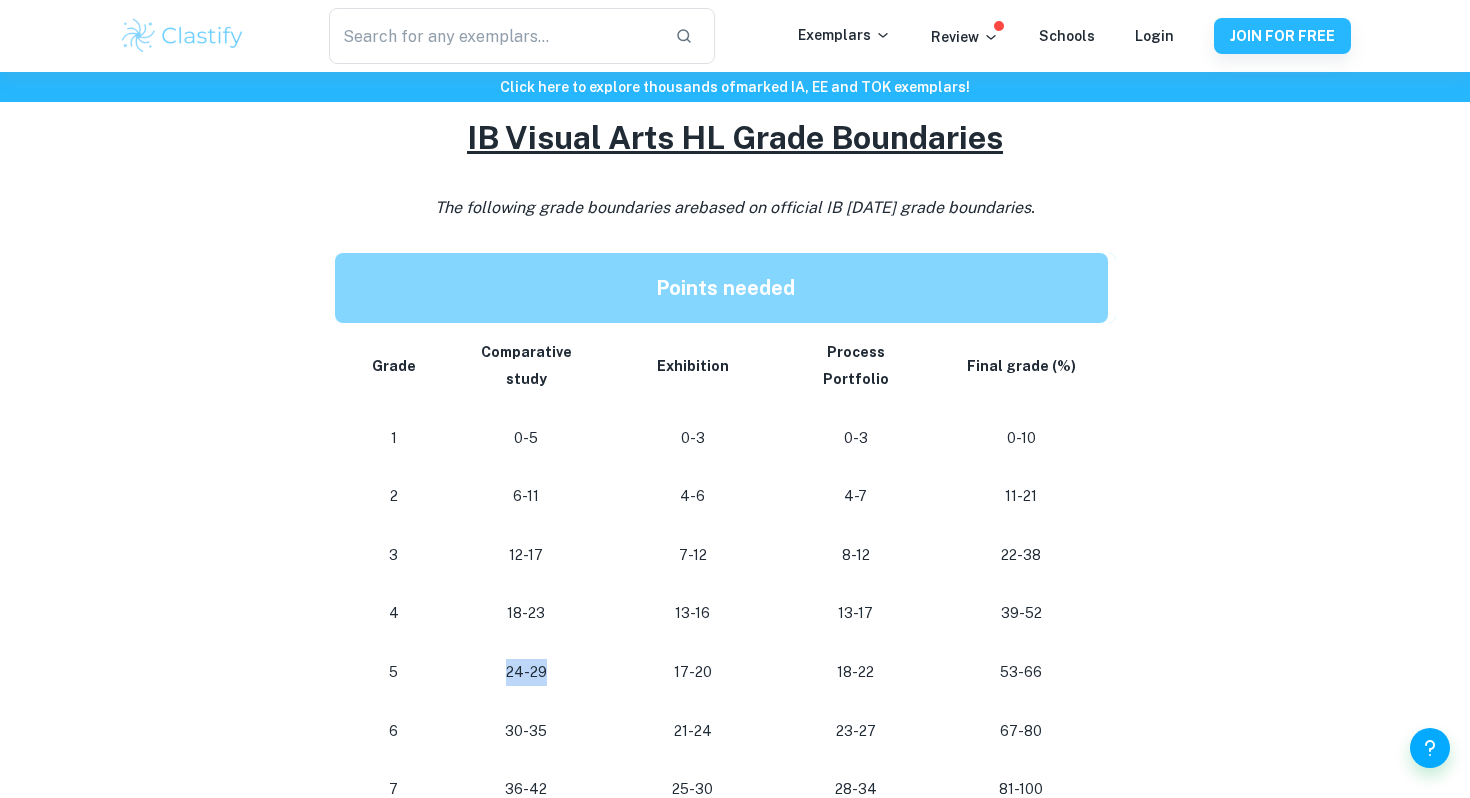 drag, startPoint x: 555, startPoint y: 615, endPoint x: 457, endPoint y: 613, distance: 98.02041 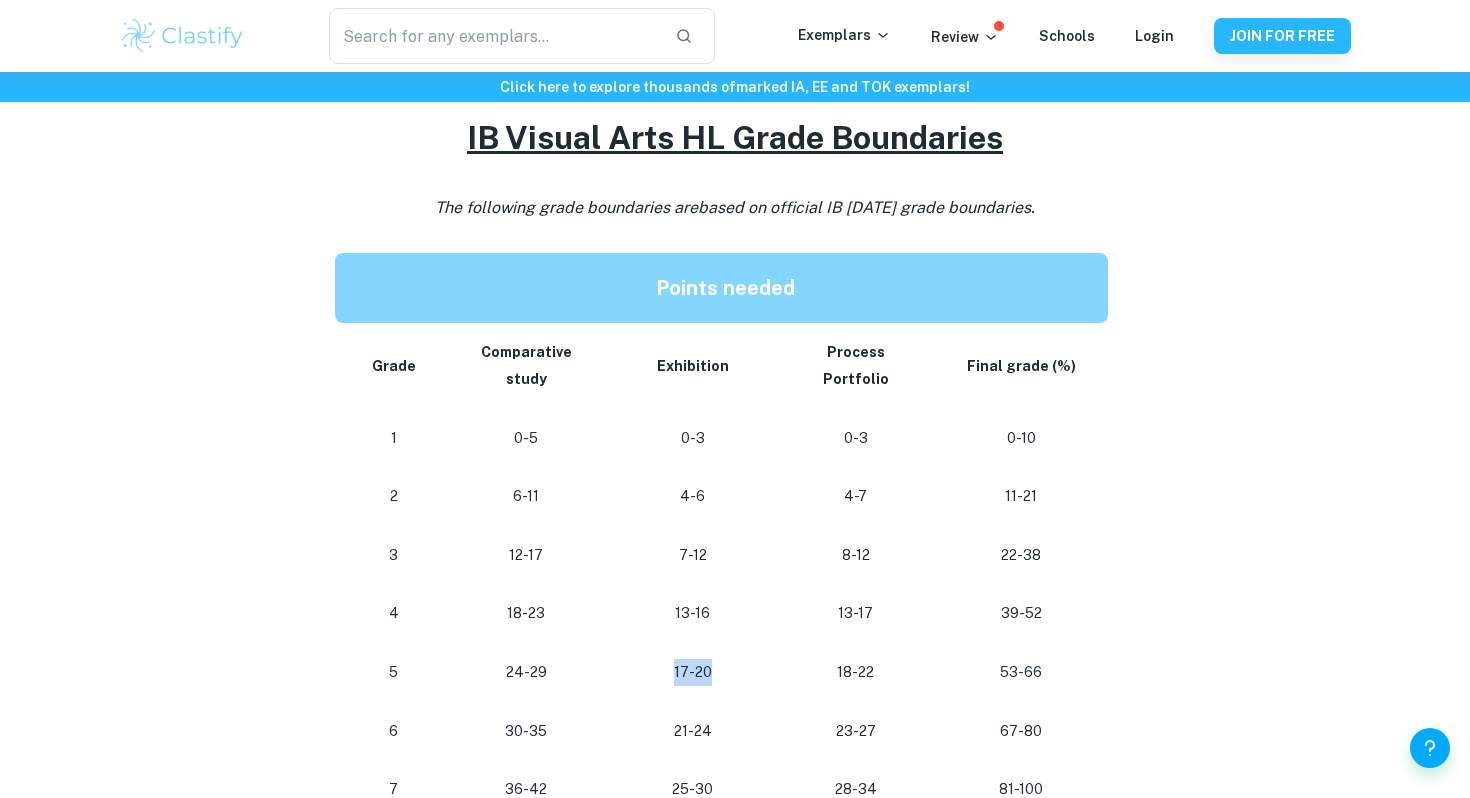 drag, startPoint x: 733, startPoint y: 613, endPoint x: 629, endPoint y: 611, distance: 104.019226 